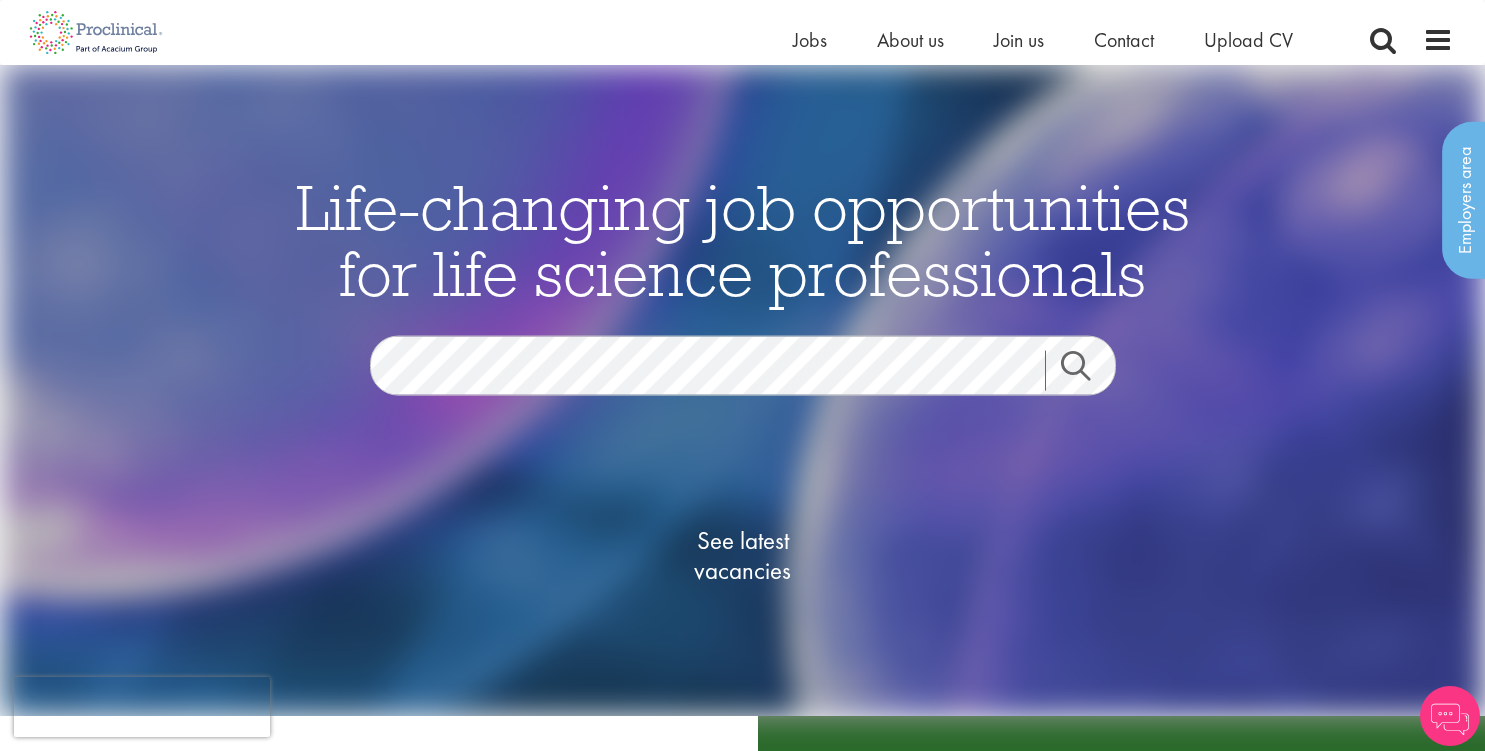 scroll, scrollTop: 458, scrollLeft: 0, axis: vertical 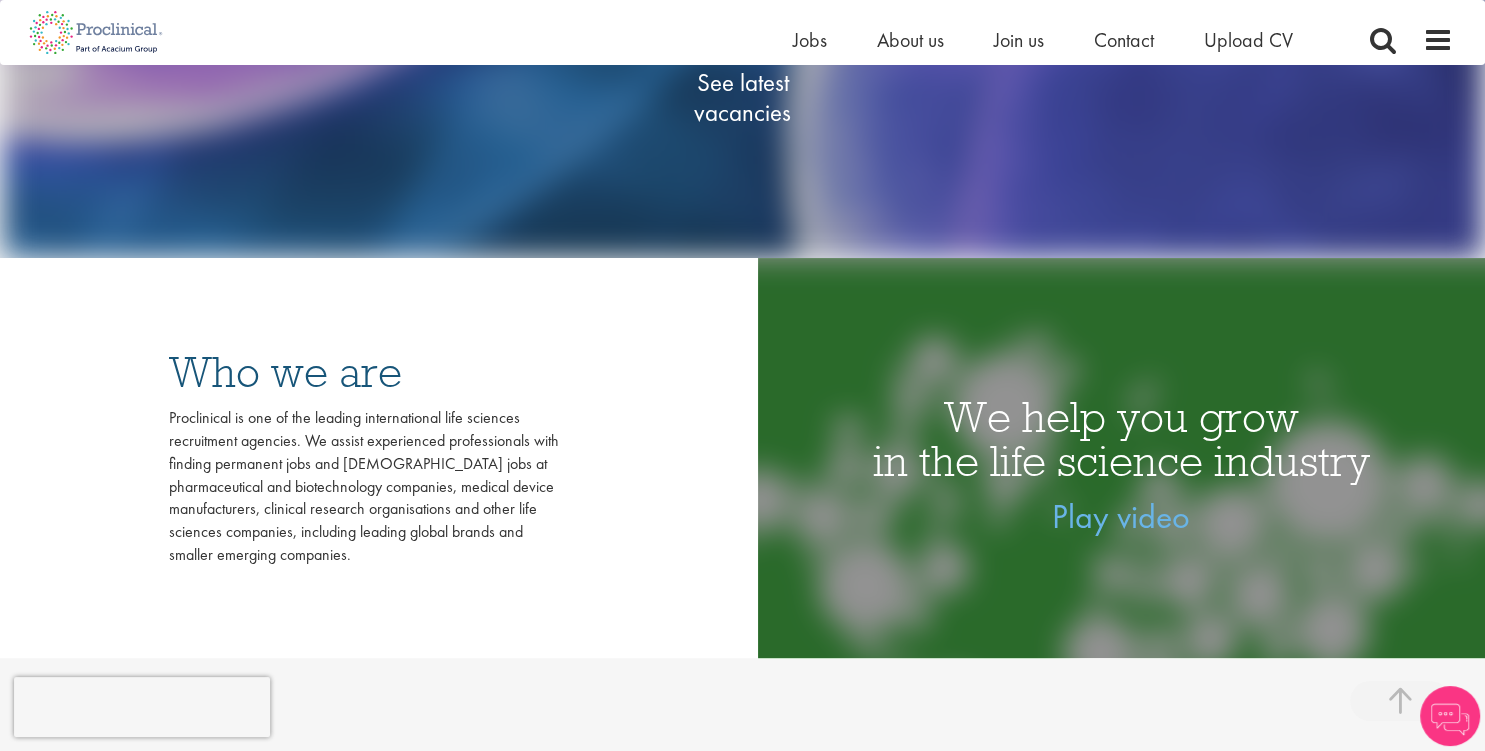 click on "Home
Jobs
About us
Join us
Contact
Upload CV" at bounding box center (1068, 40) 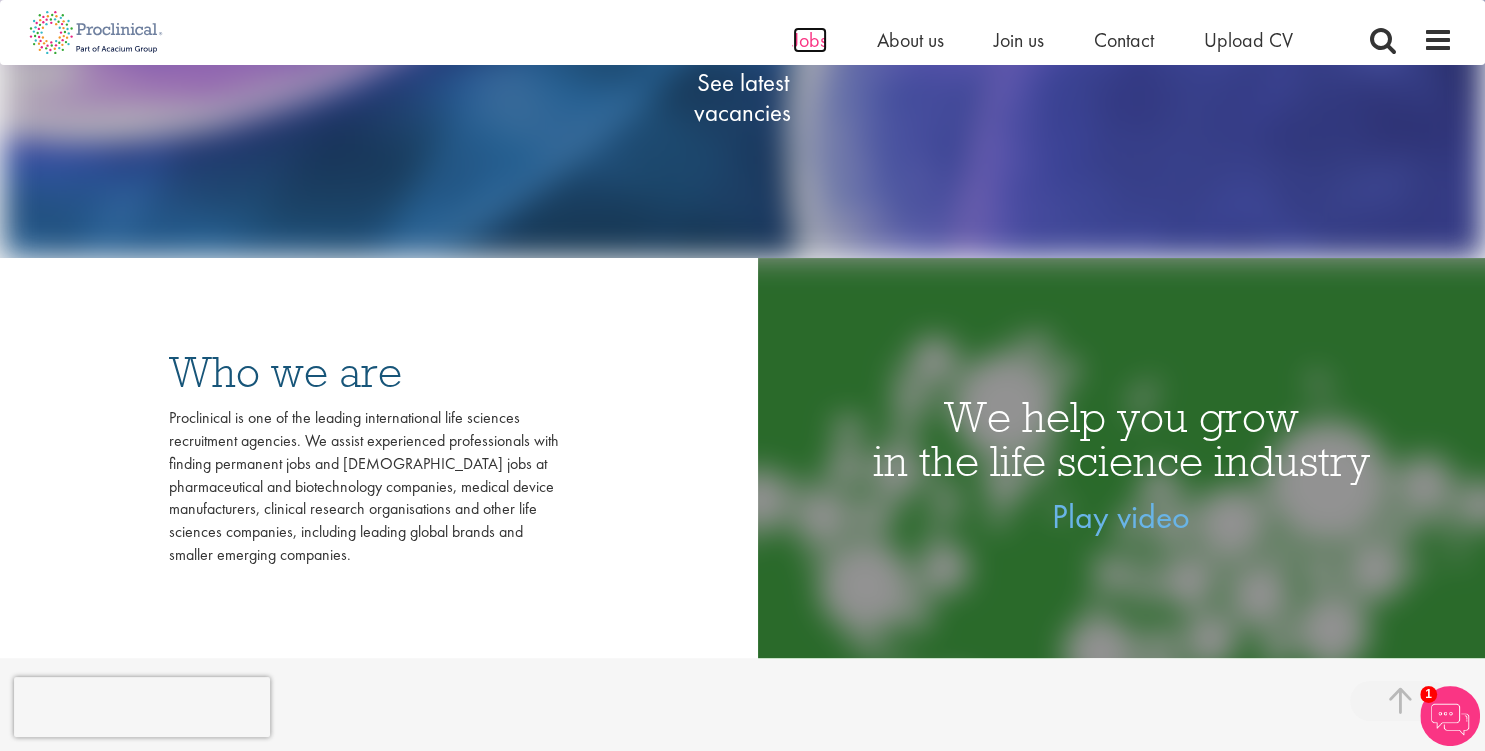 click on "Jobs" at bounding box center (810, 40) 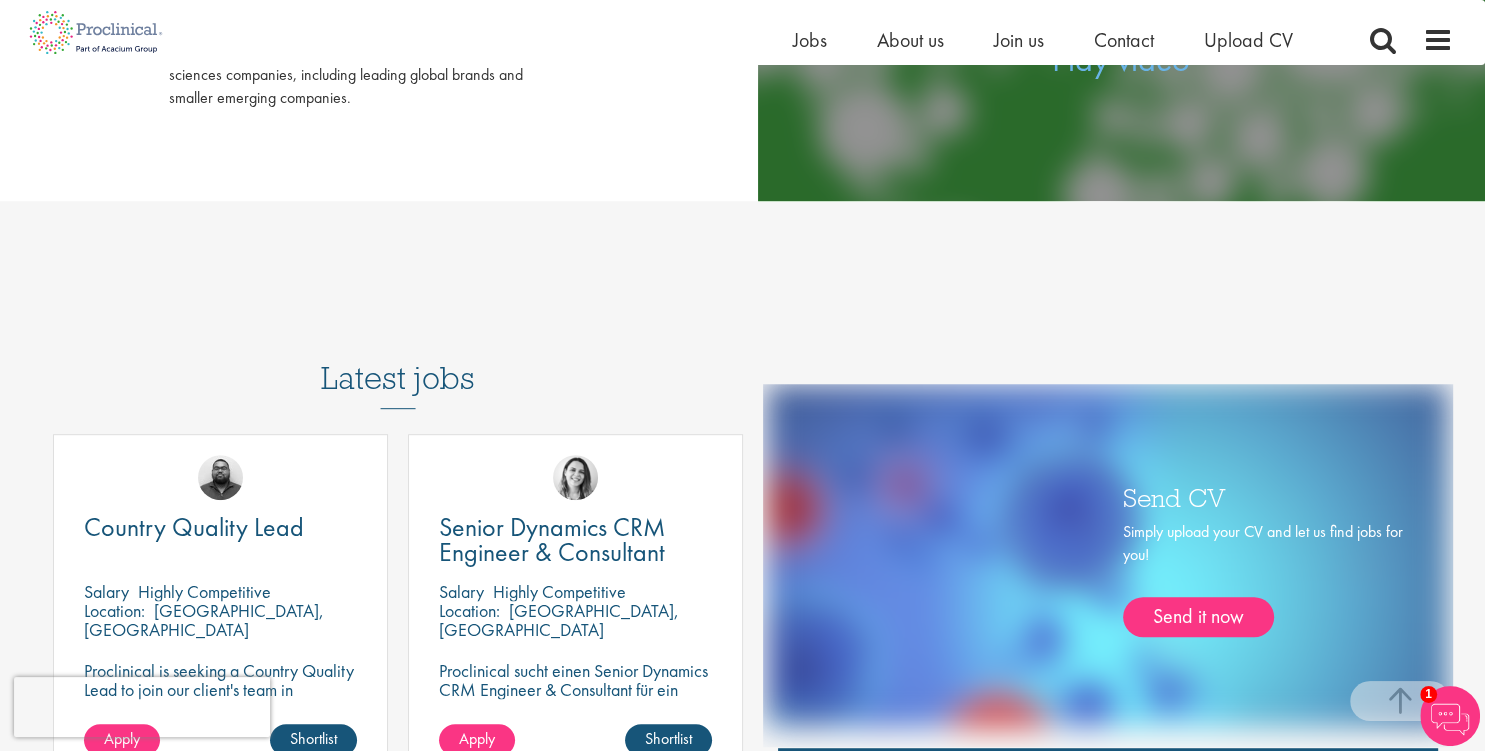 scroll, scrollTop: 1372, scrollLeft: 0, axis: vertical 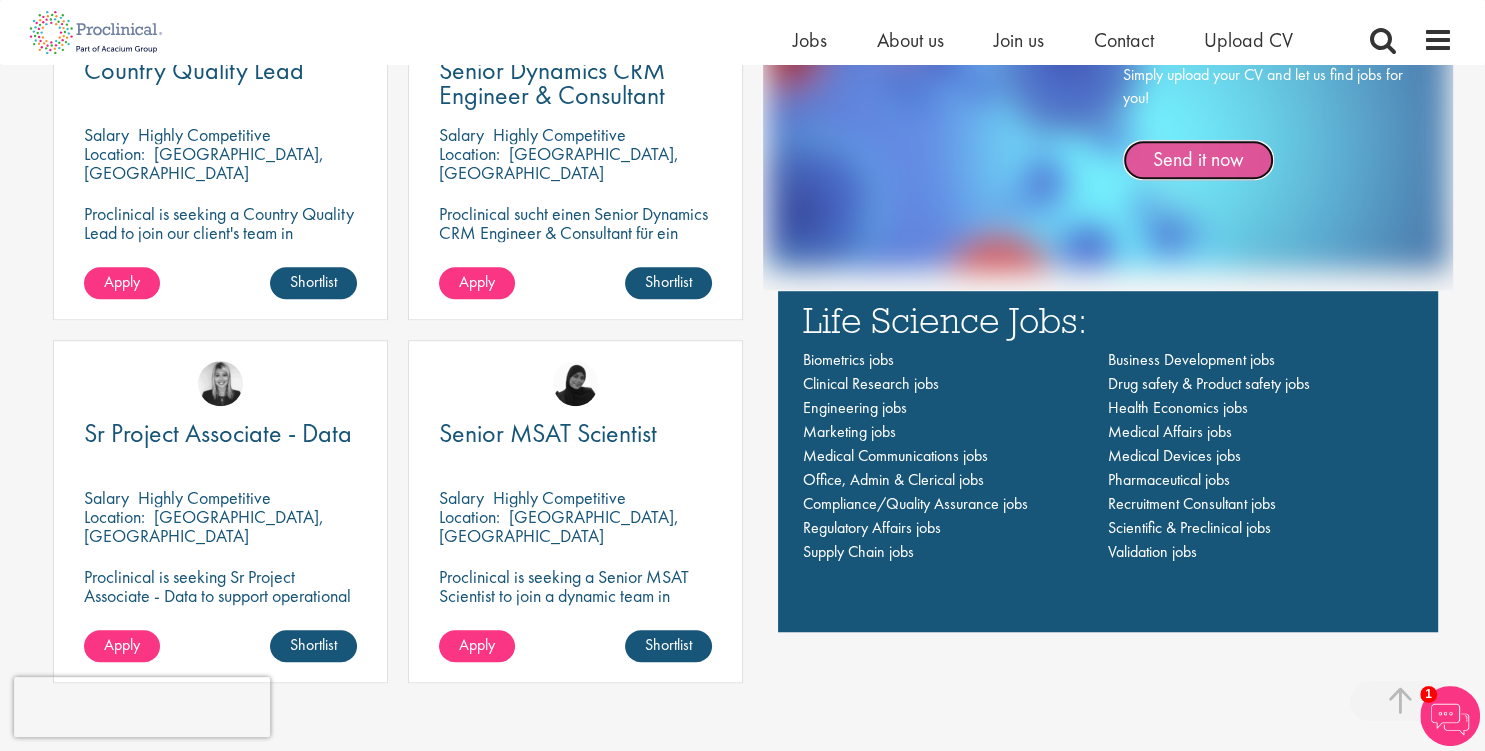 click on "Send it now" at bounding box center [1198, 160] 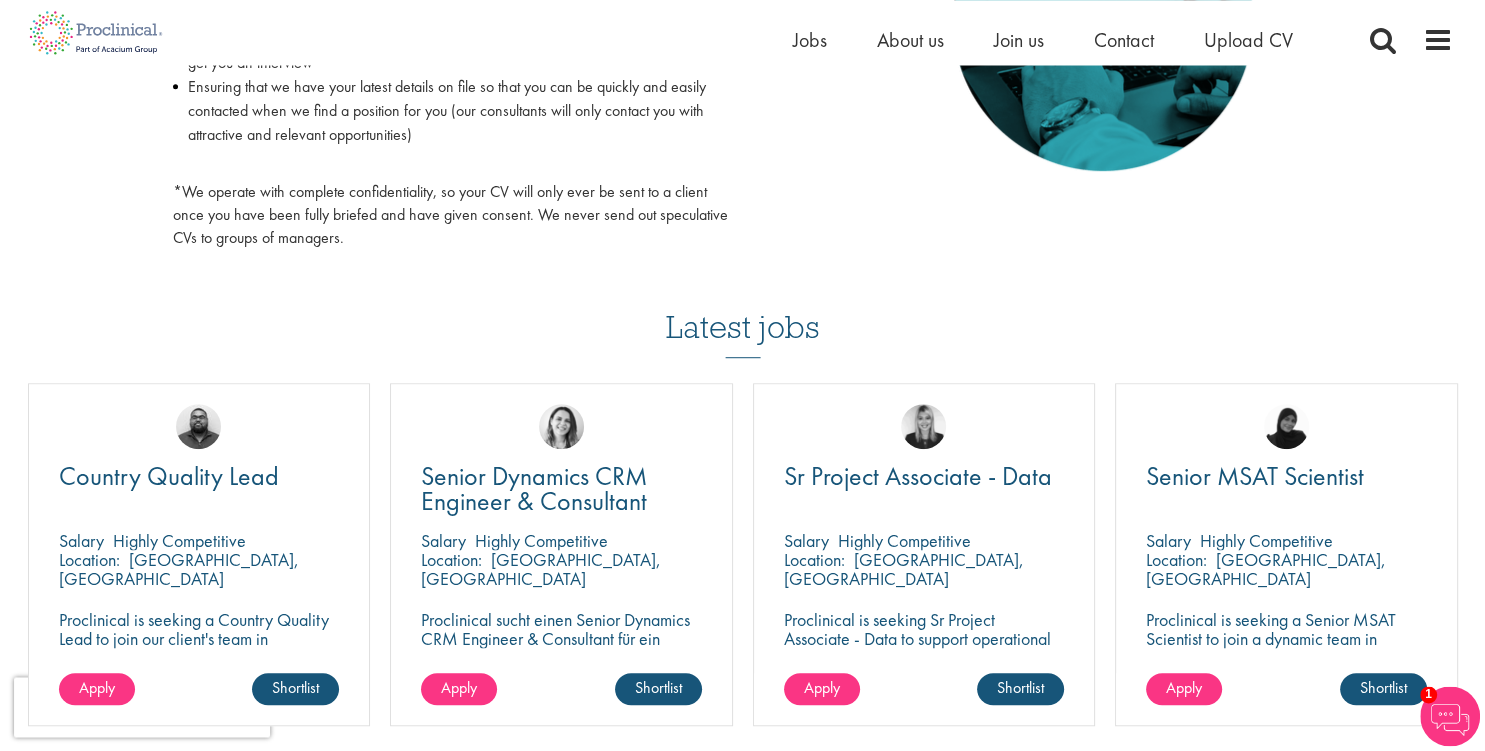 scroll, scrollTop: 1372, scrollLeft: 0, axis: vertical 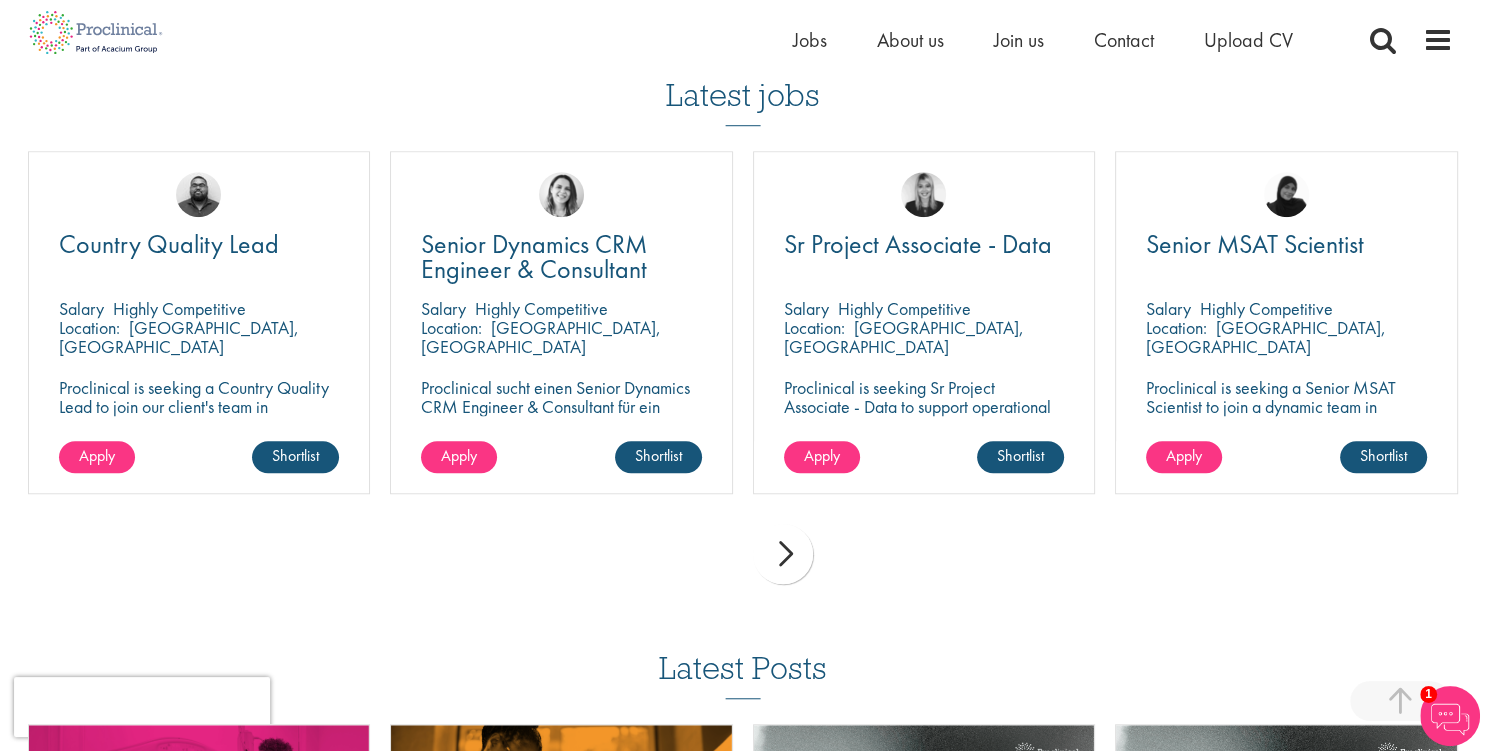 click on "next" at bounding box center [783, 554] 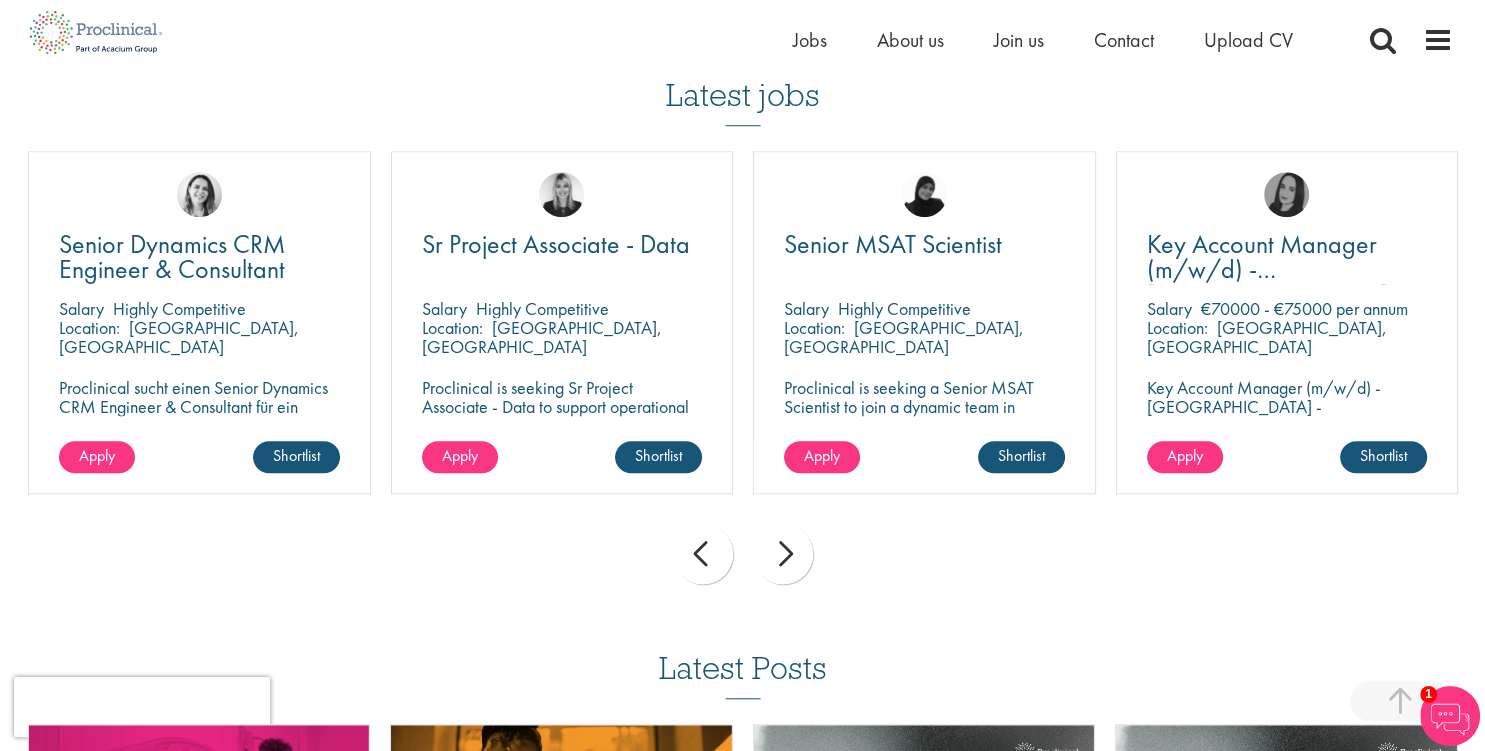 click on "next" at bounding box center (783, 554) 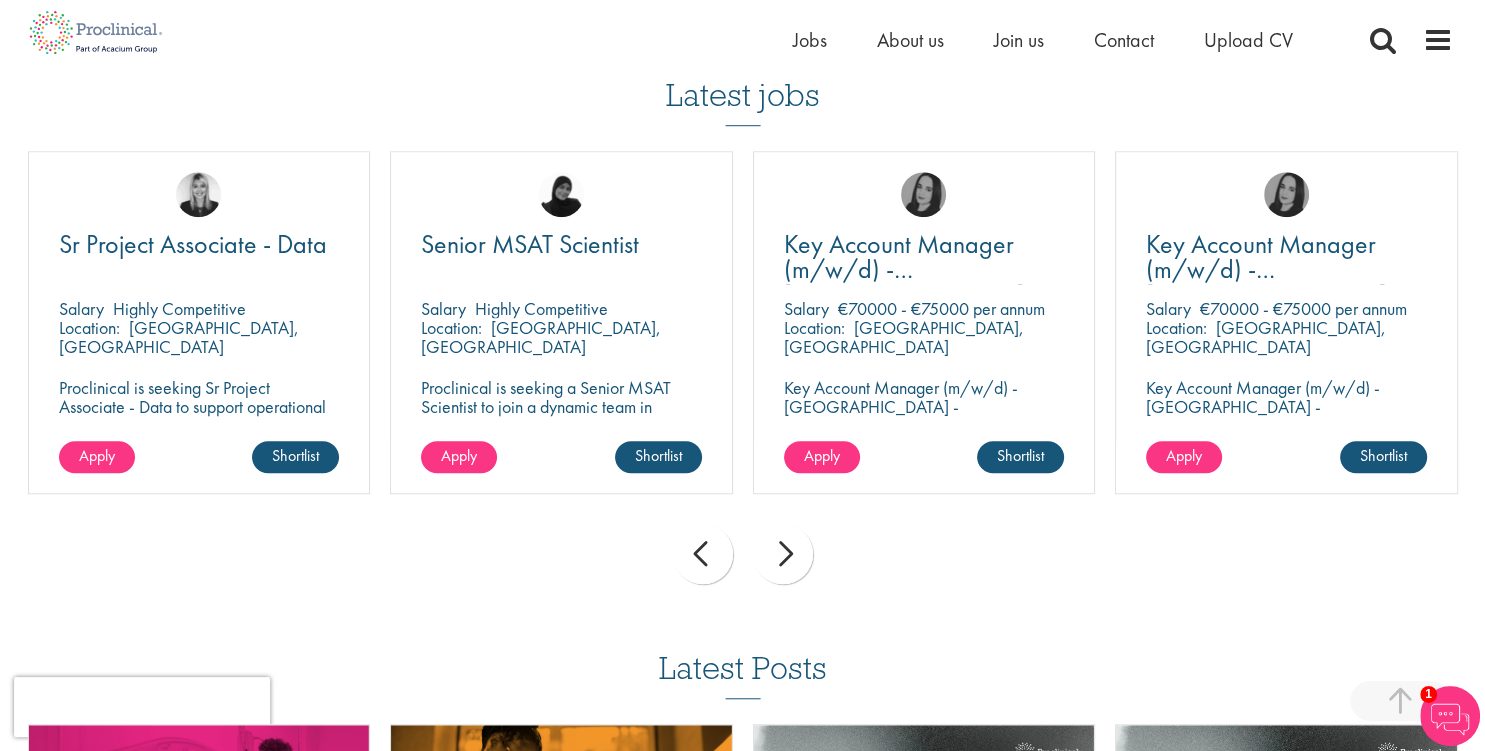 click on "next" at bounding box center [783, 554] 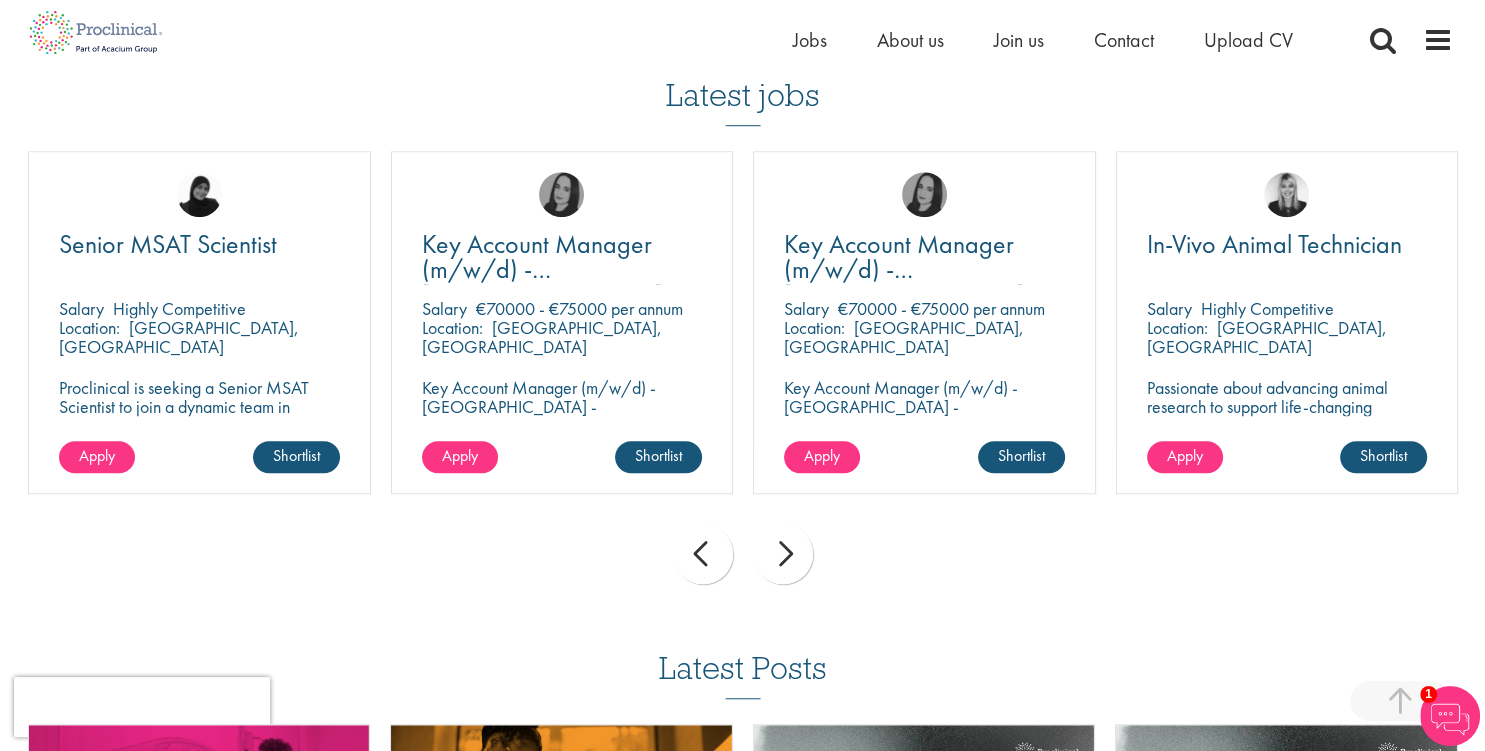 click on "next" at bounding box center [783, 554] 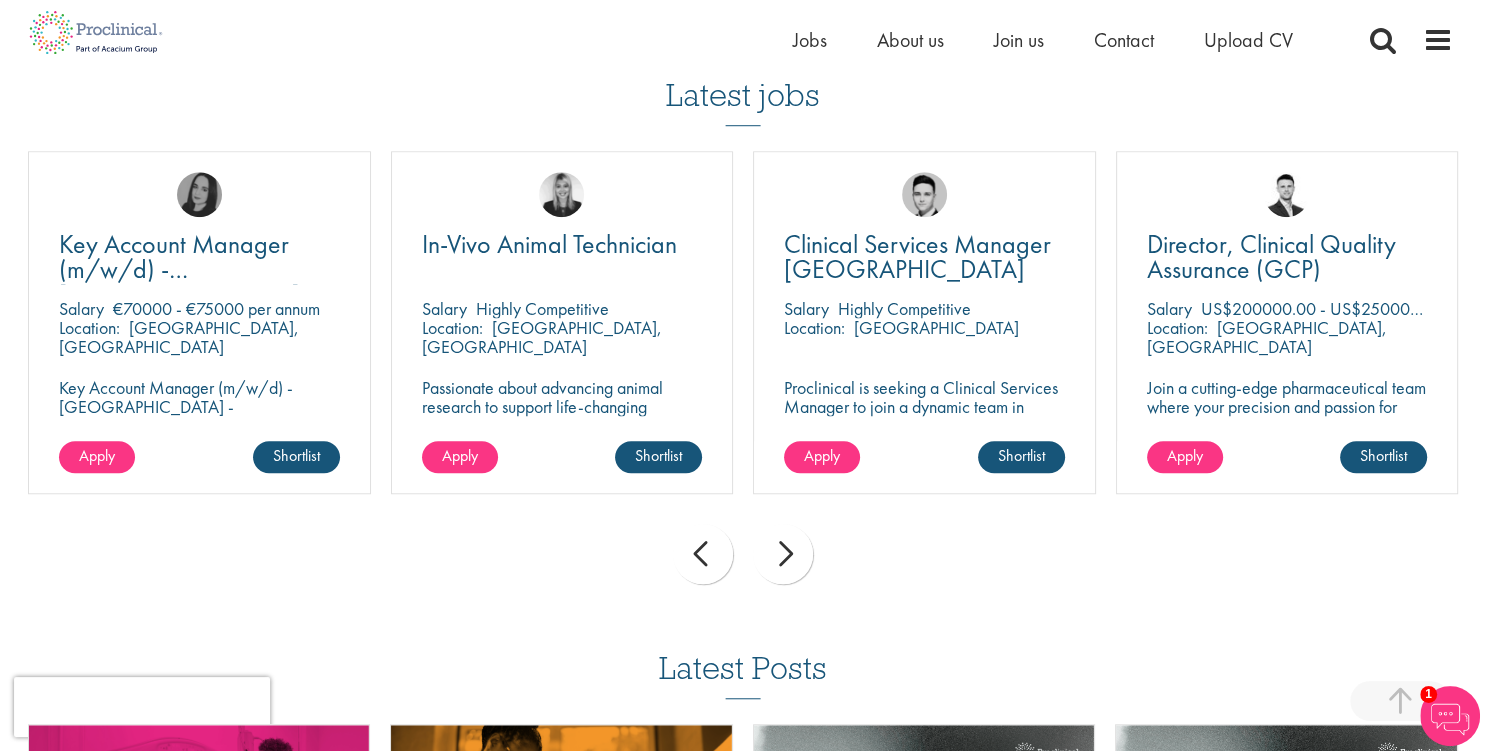 scroll, scrollTop: 0, scrollLeft: 0, axis: both 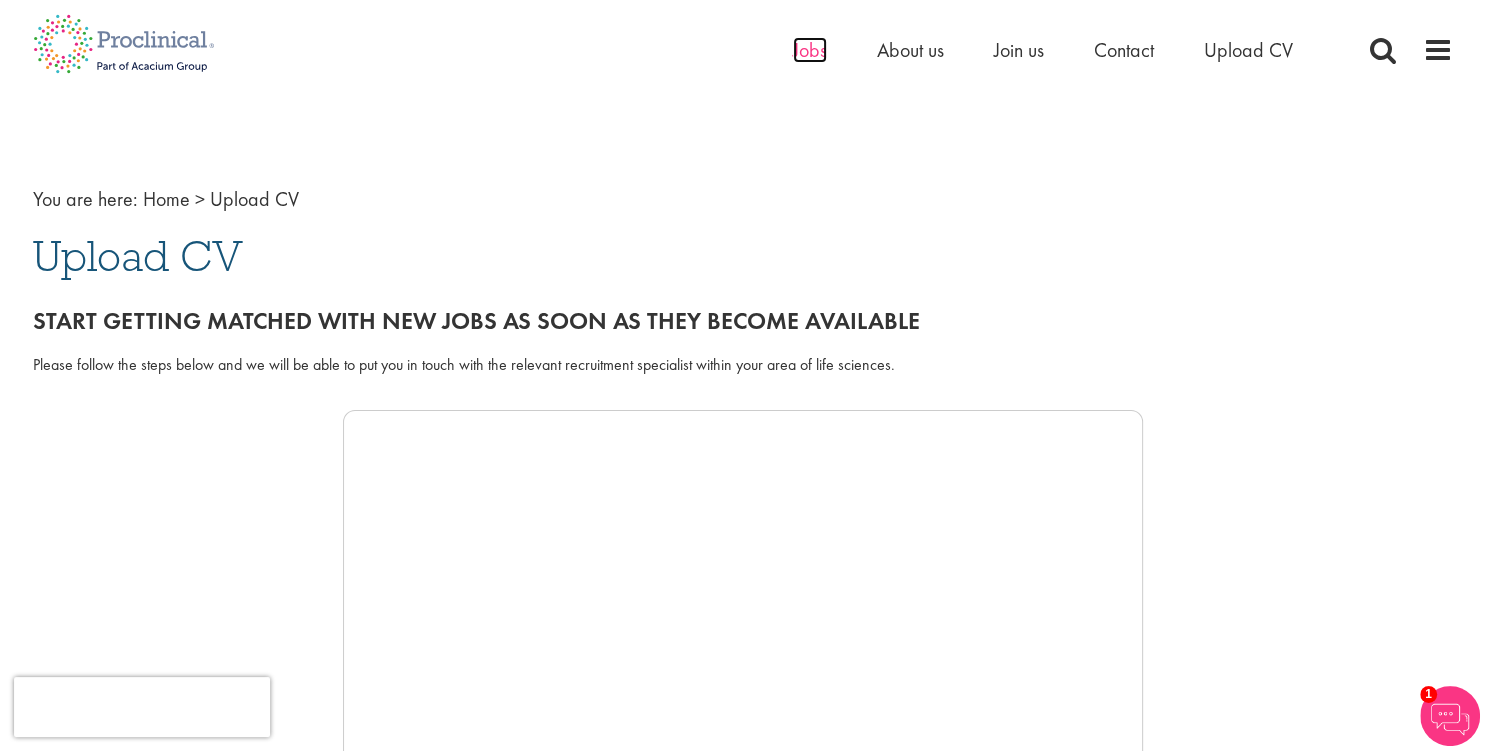 click on "Jobs" at bounding box center (810, 50) 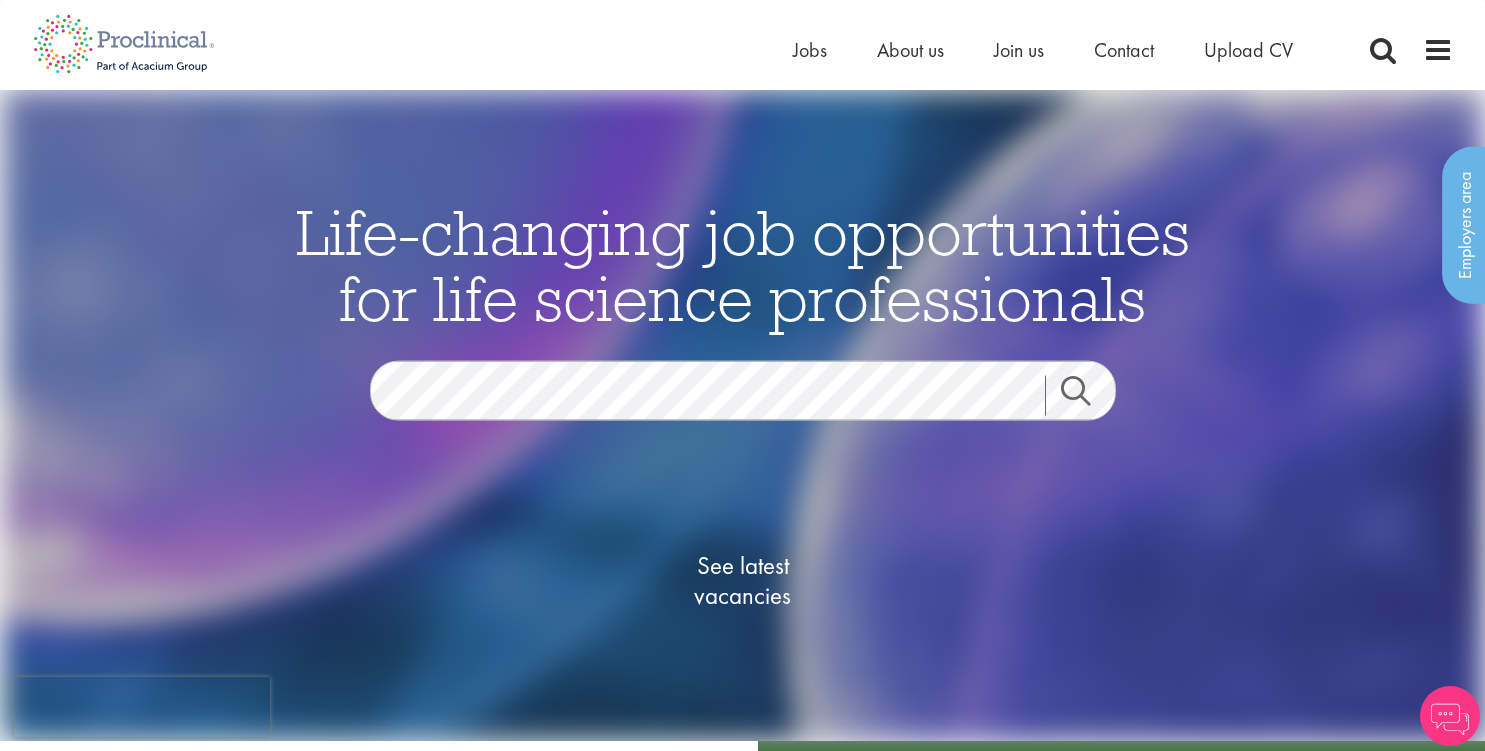 scroll, scrollTop: 0, scrollLeft: 0, axis: both 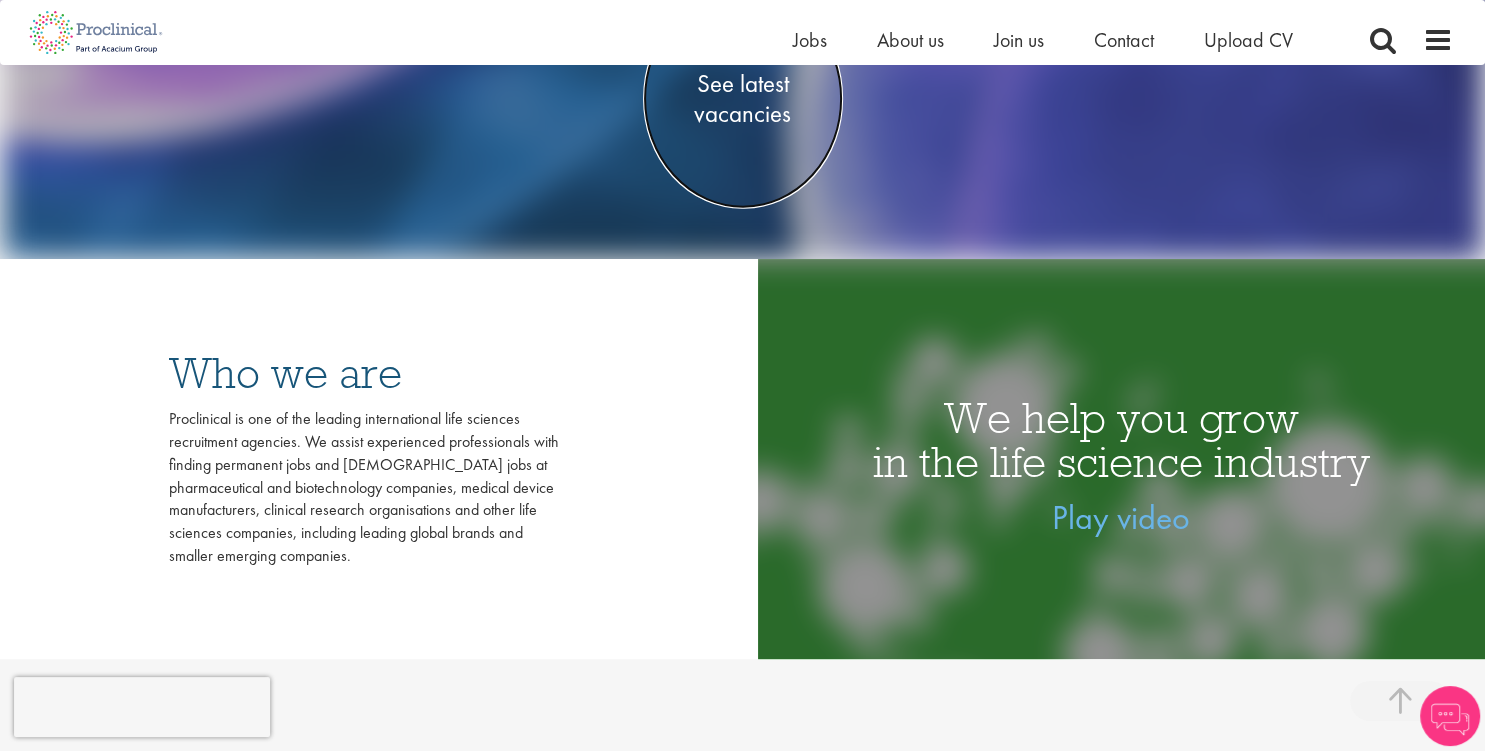 click on "See latest  vacancies" at bounding box center [743, 99] 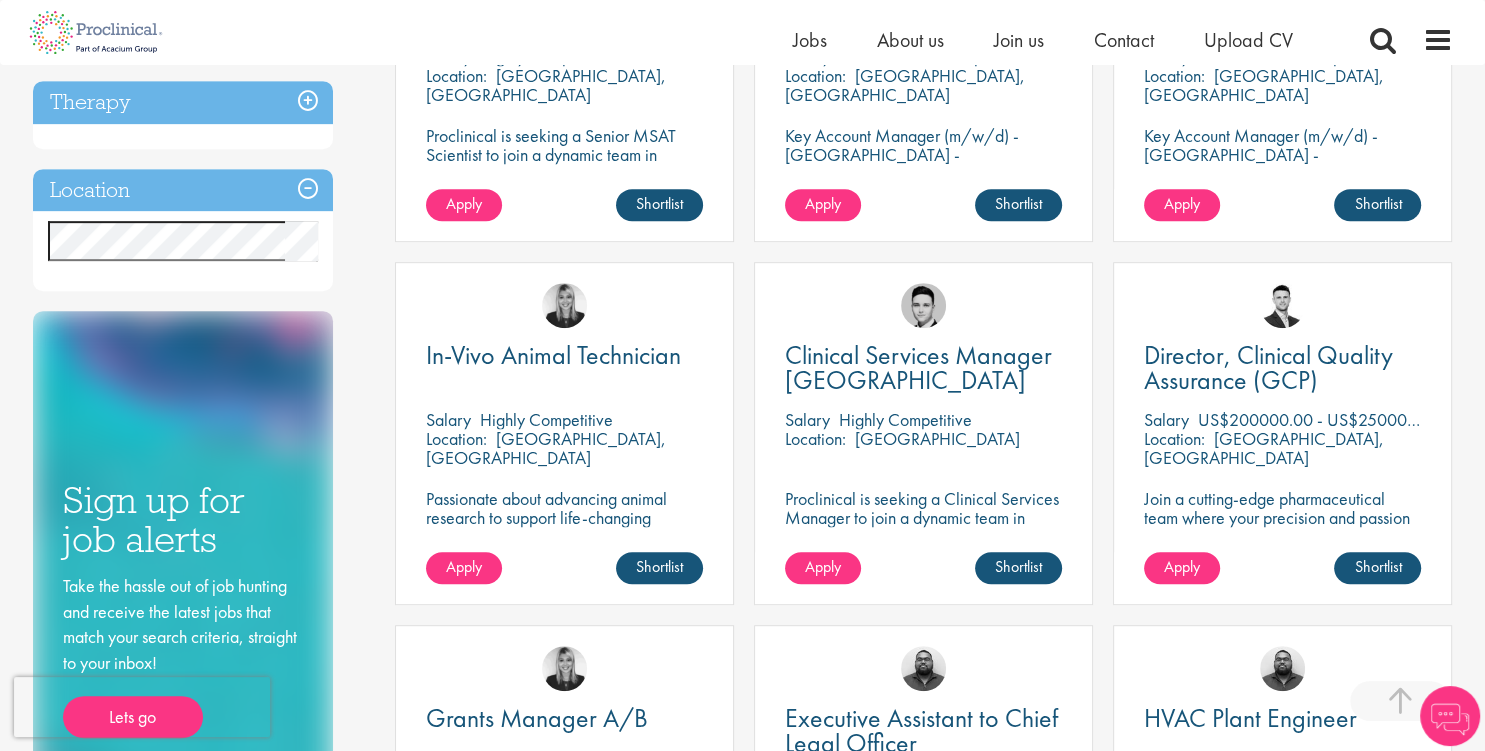 scroll, scrollTop: 915, scrollLeft: 0, axis: vertical 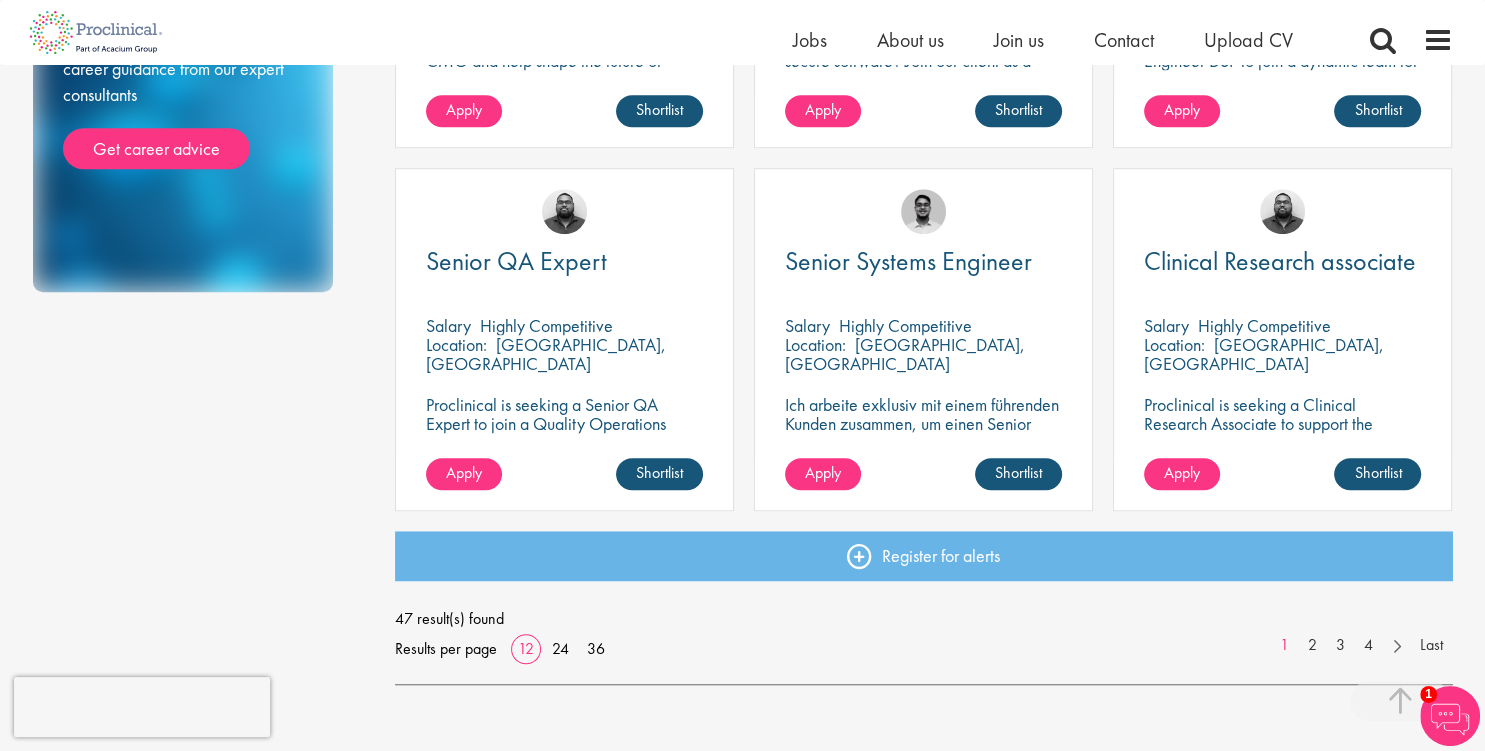 click on "Clinical Research associate
[GEOGRAPHIC_DATA]
Highly Competitive
Location:
[GEOGRAPHIC_DATA], [GEOGRAPHIC_DATA]
Proclinical is seeking a Clinical Research Associate to support the design, planning, coordination, and execution of clinical research studies for in vitro diagnostics." at bounding box center (1282, 339) 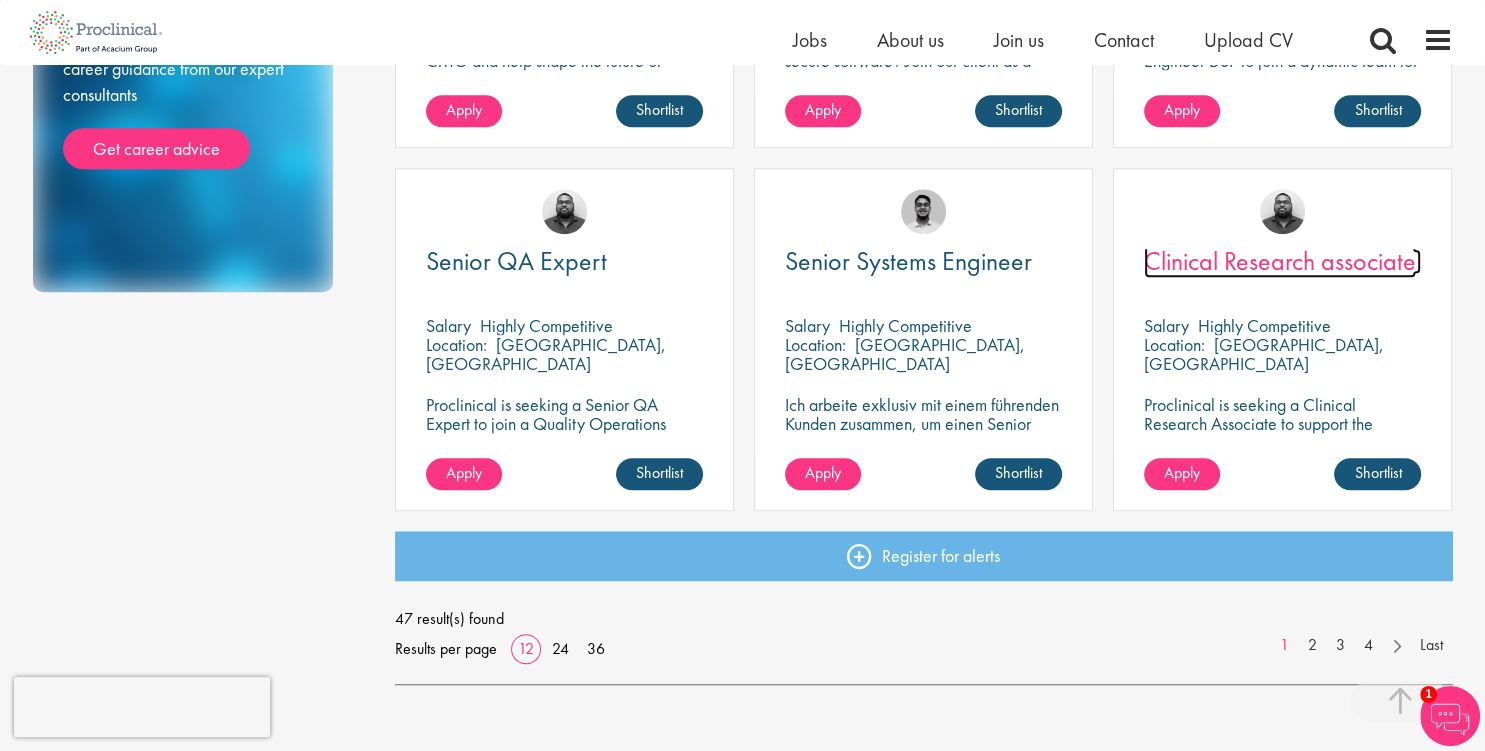 click on "Clinical Research associate" at bounding box center [1280, 261] 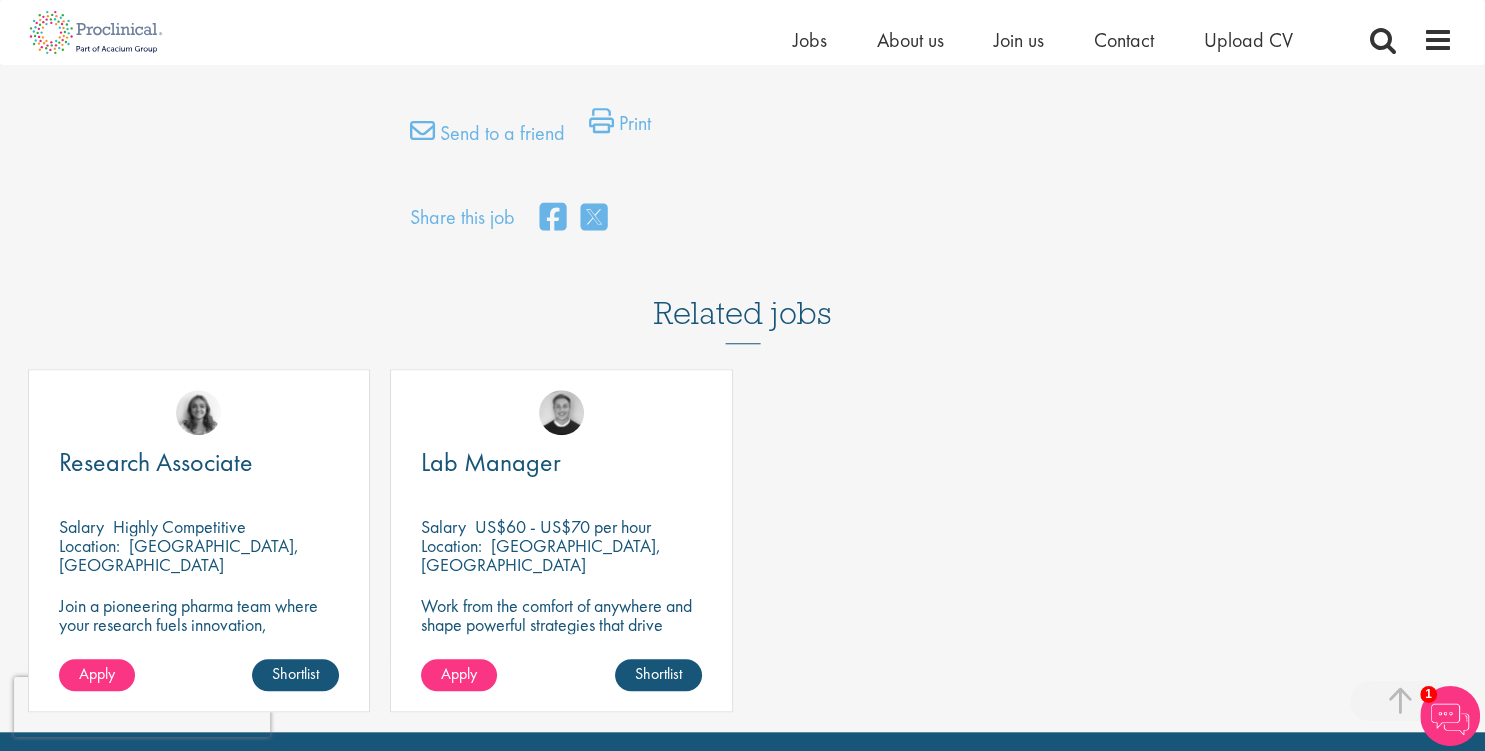 scroll, scrollTop: 1830, scrollLeft: 0, axis: vertical 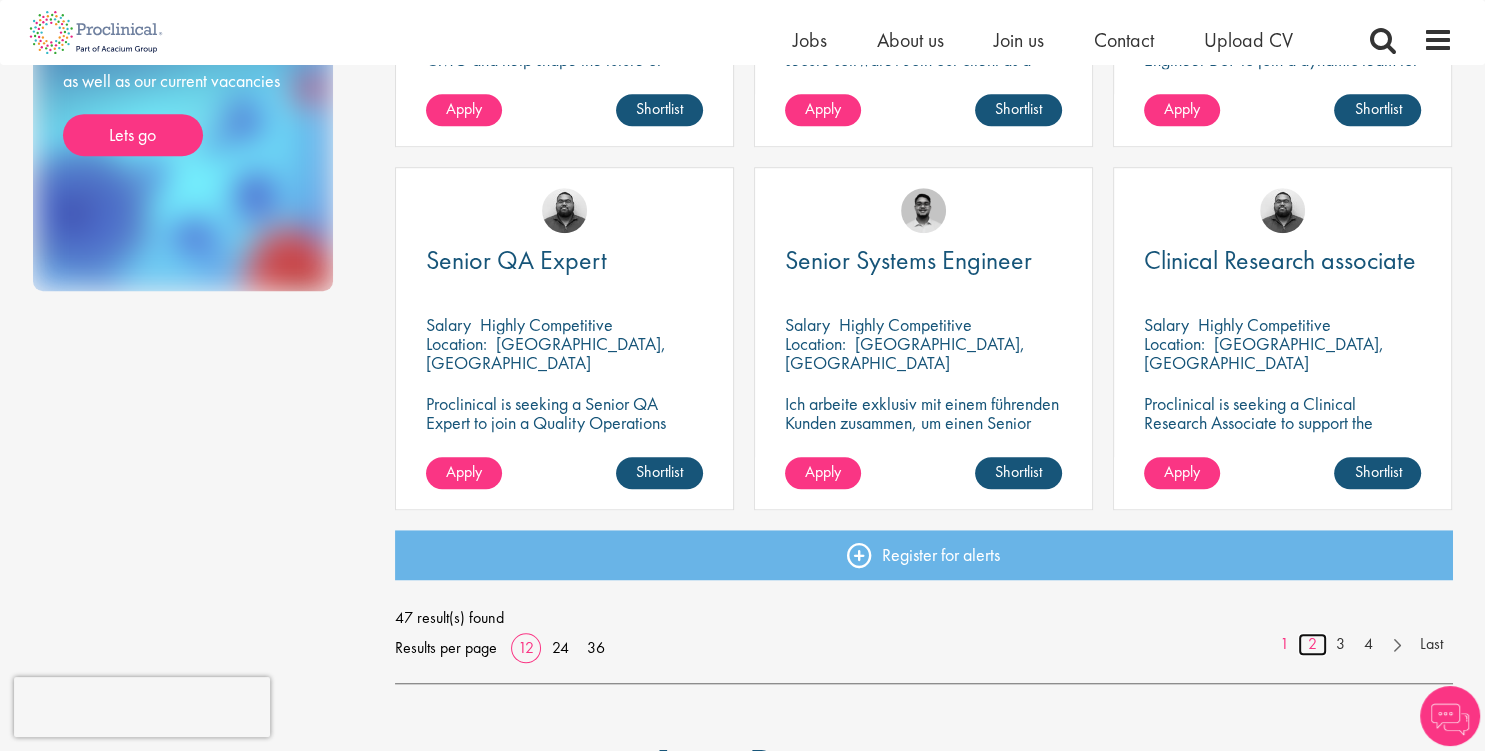 click on "2" at bounding box center [1312, 644] 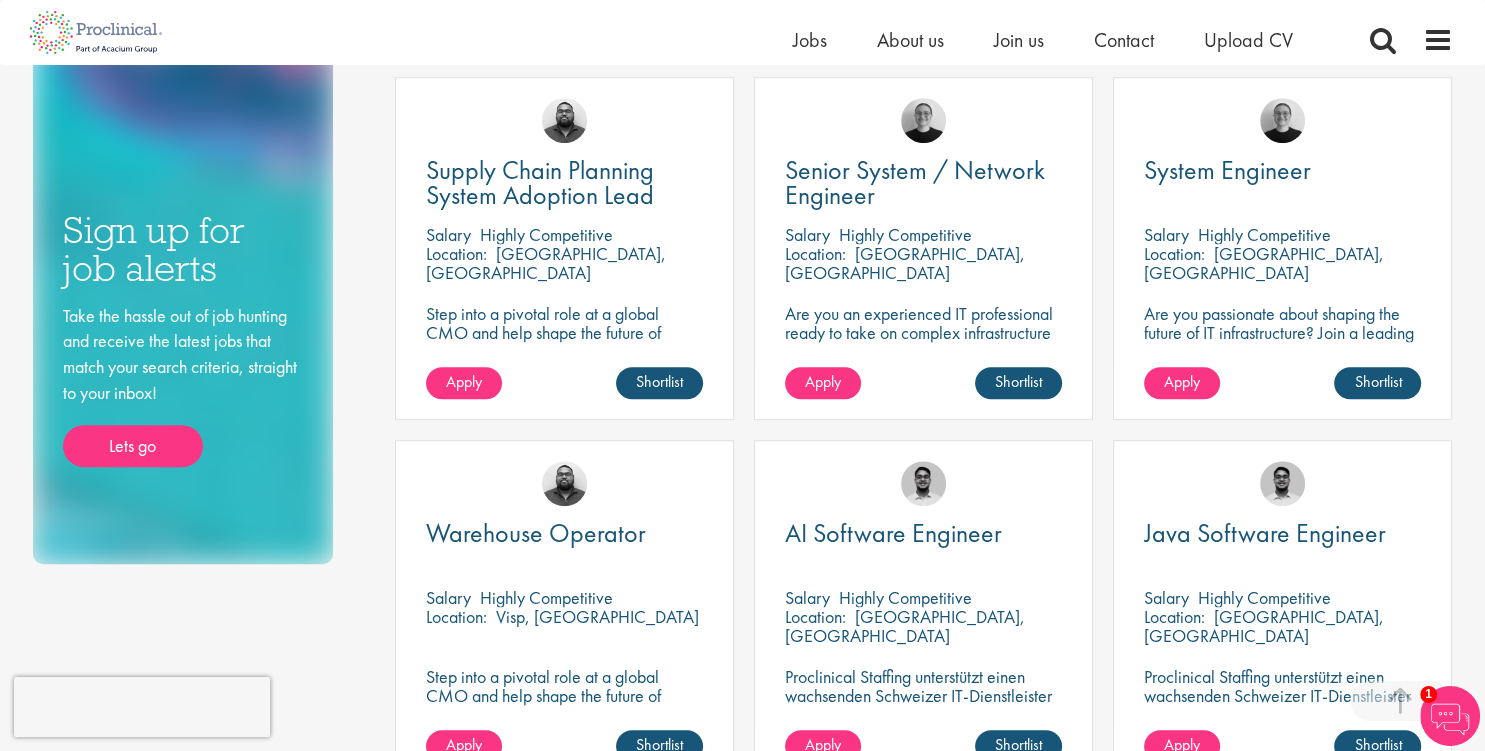scroll, scrollTop: 1372, scrollLeft: 0, axis: vertical 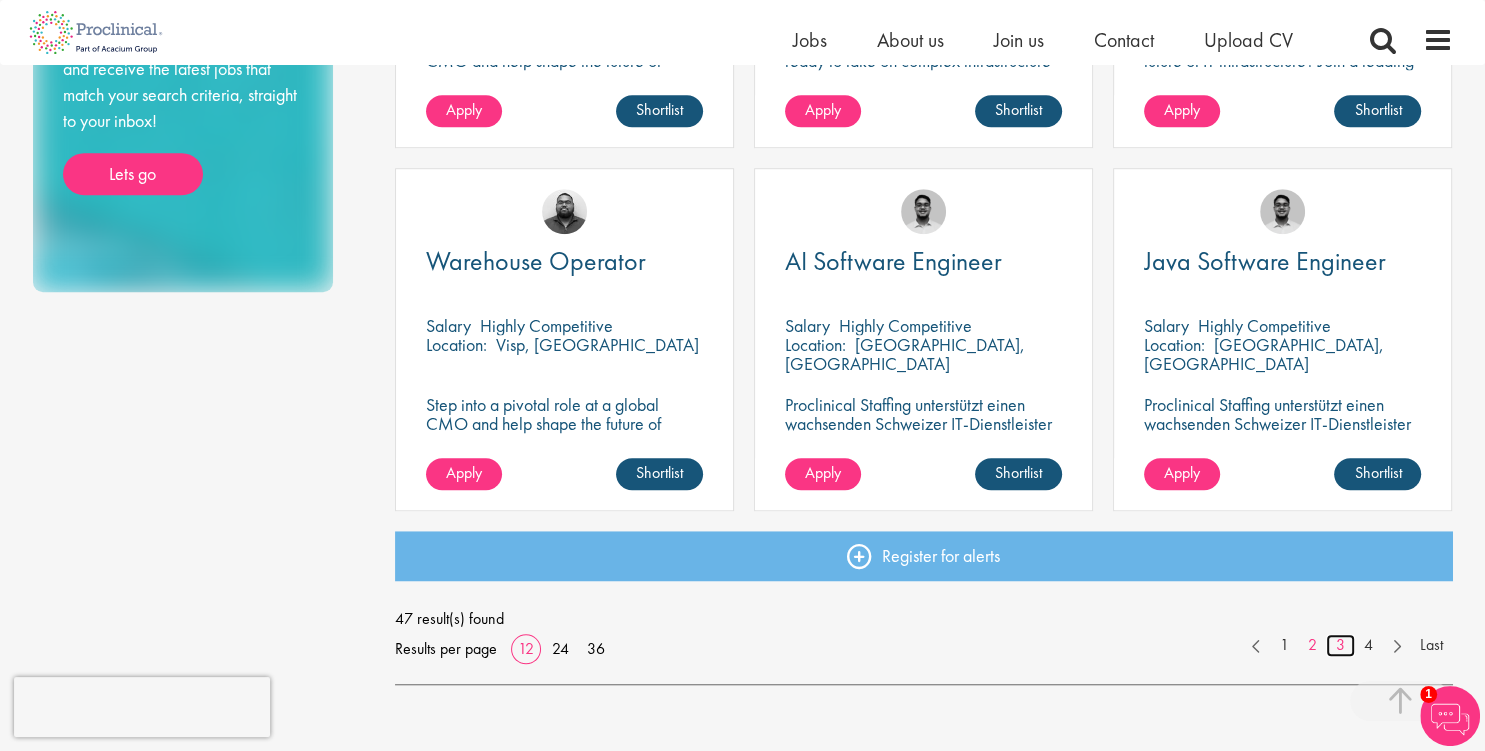 click on "3" at bounding box center (1340, 645) 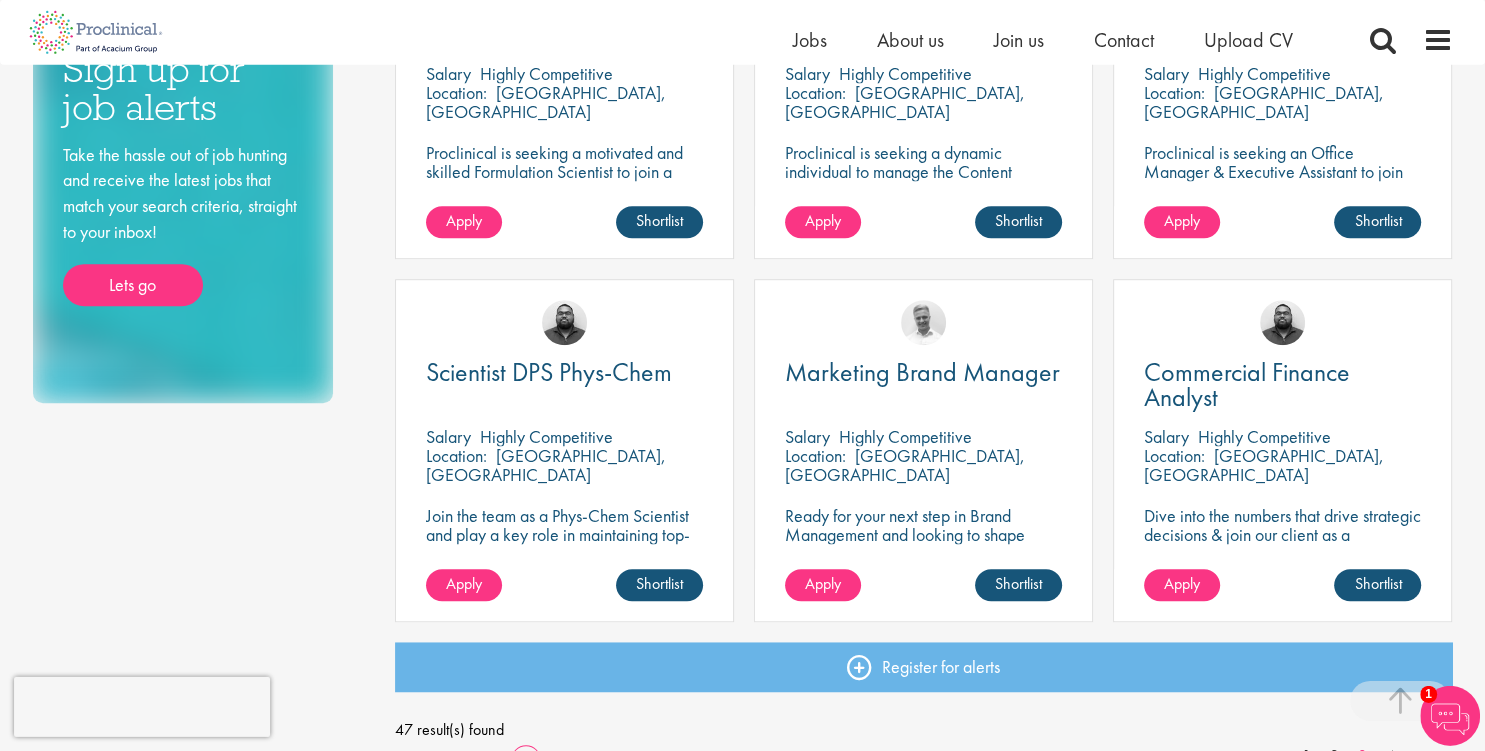 scroll, scrollTop: 1372, scrollLeft: 0, axis: vertical 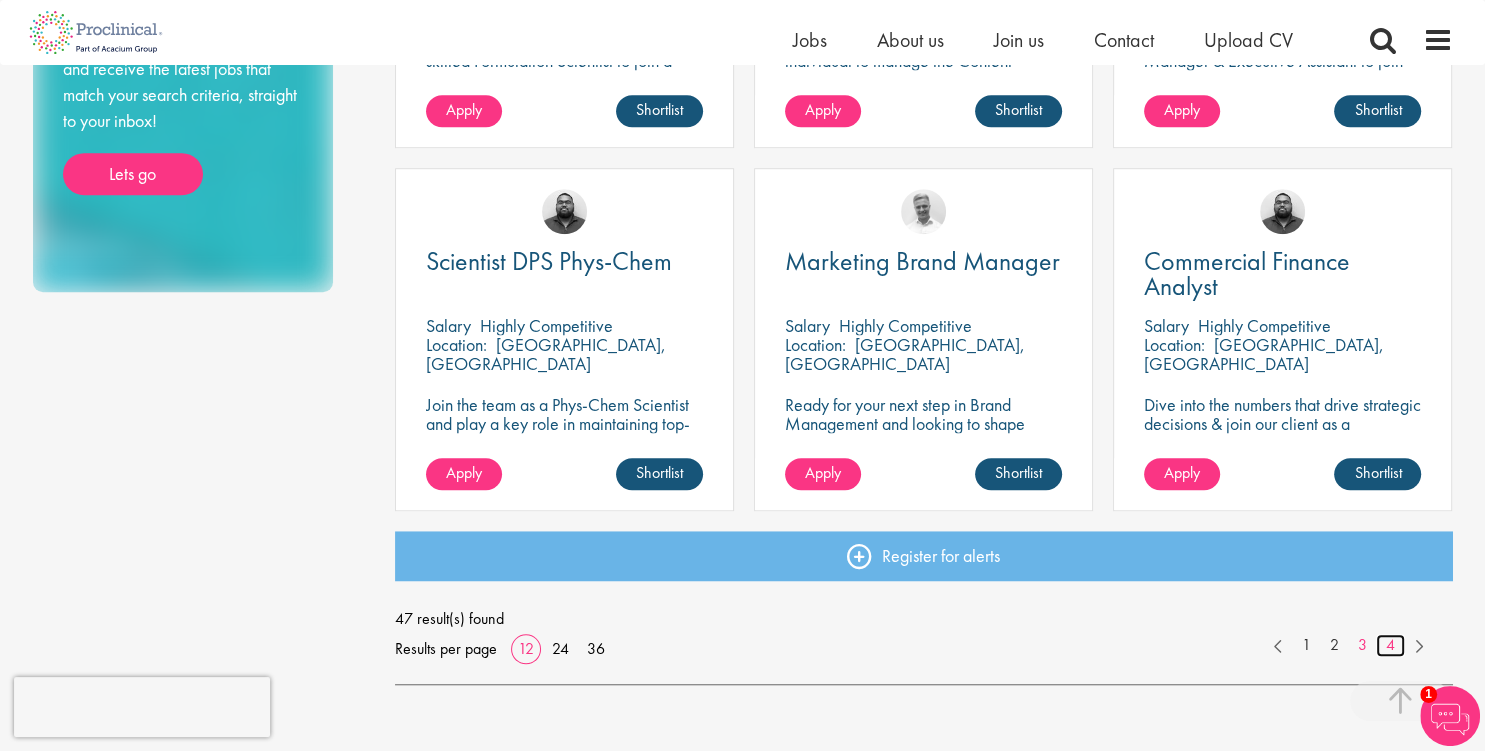 click on "4" at bounding box center (1390, 645) 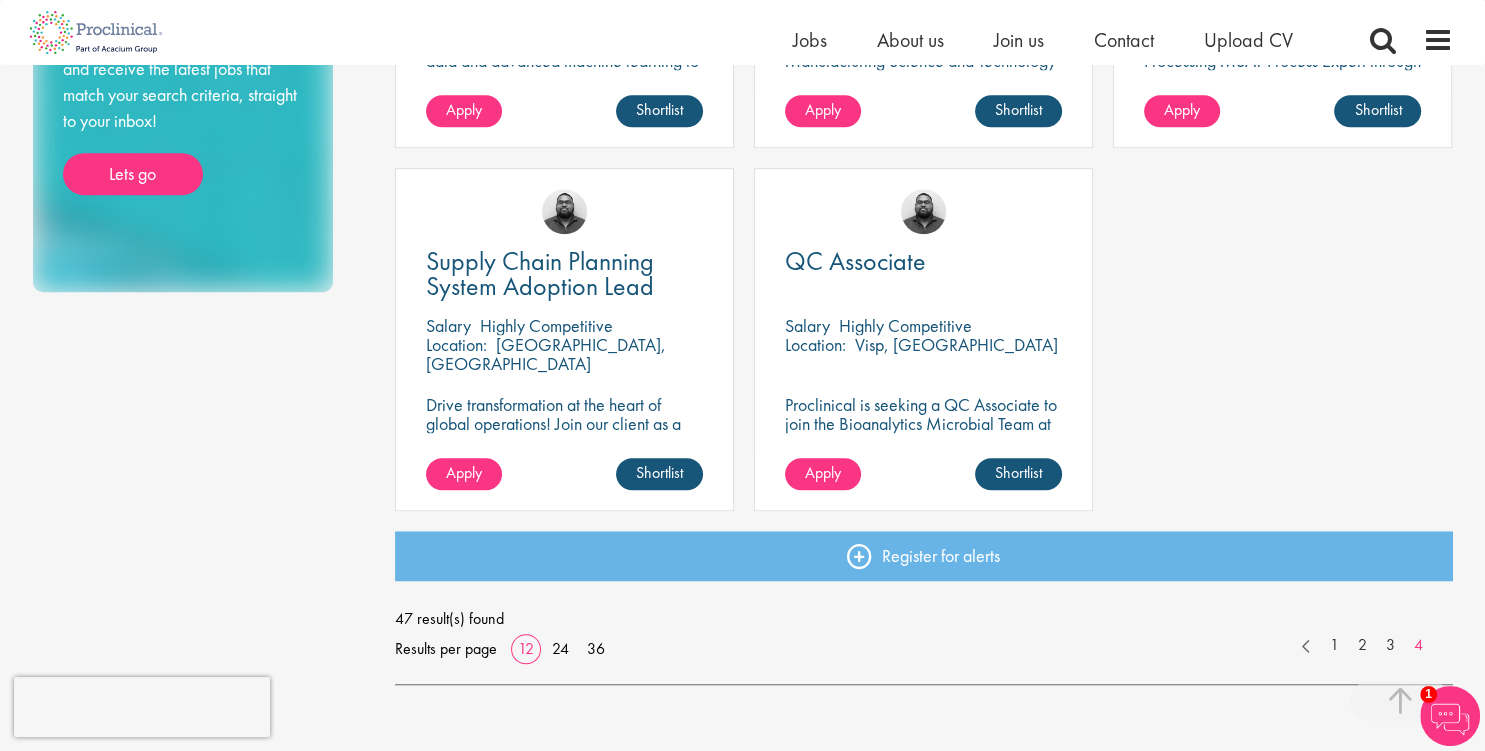 scroll, scrollTop: 0, scrollLeft: 0, axis: both 